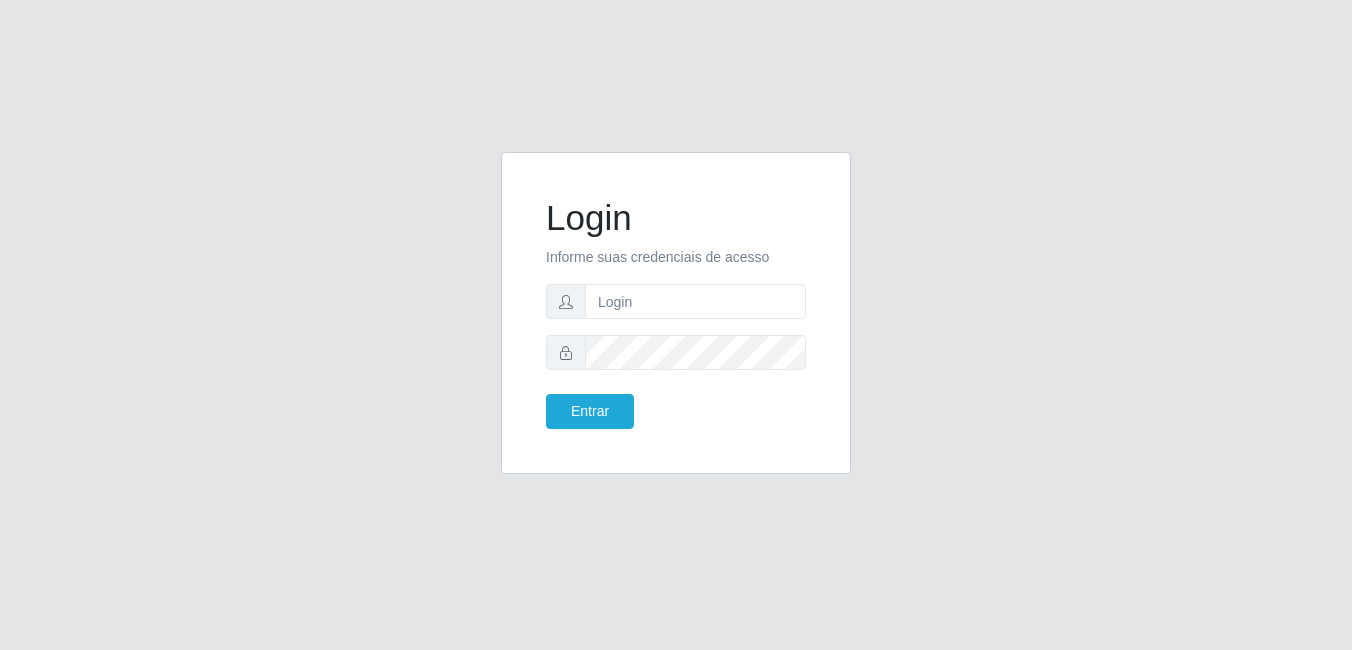 scroll, scrollTop: 0, scrollLeft: 0, axis: both 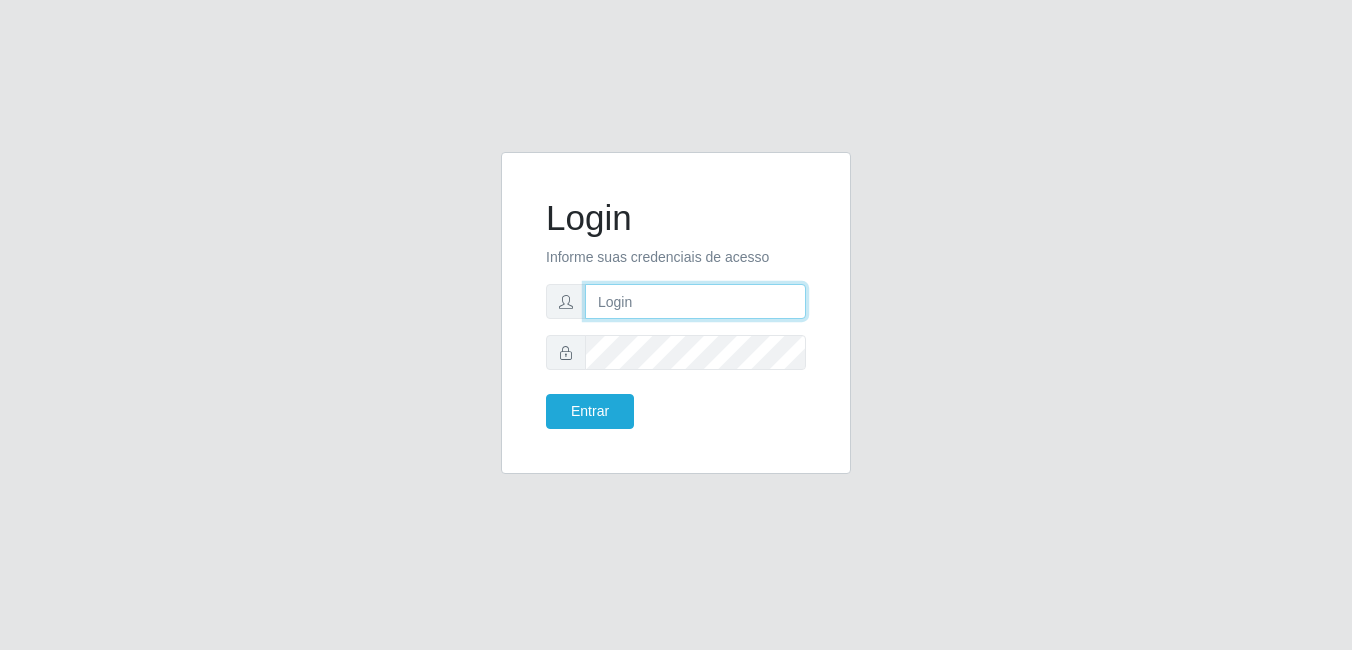 click at bounding box center [695, 301] 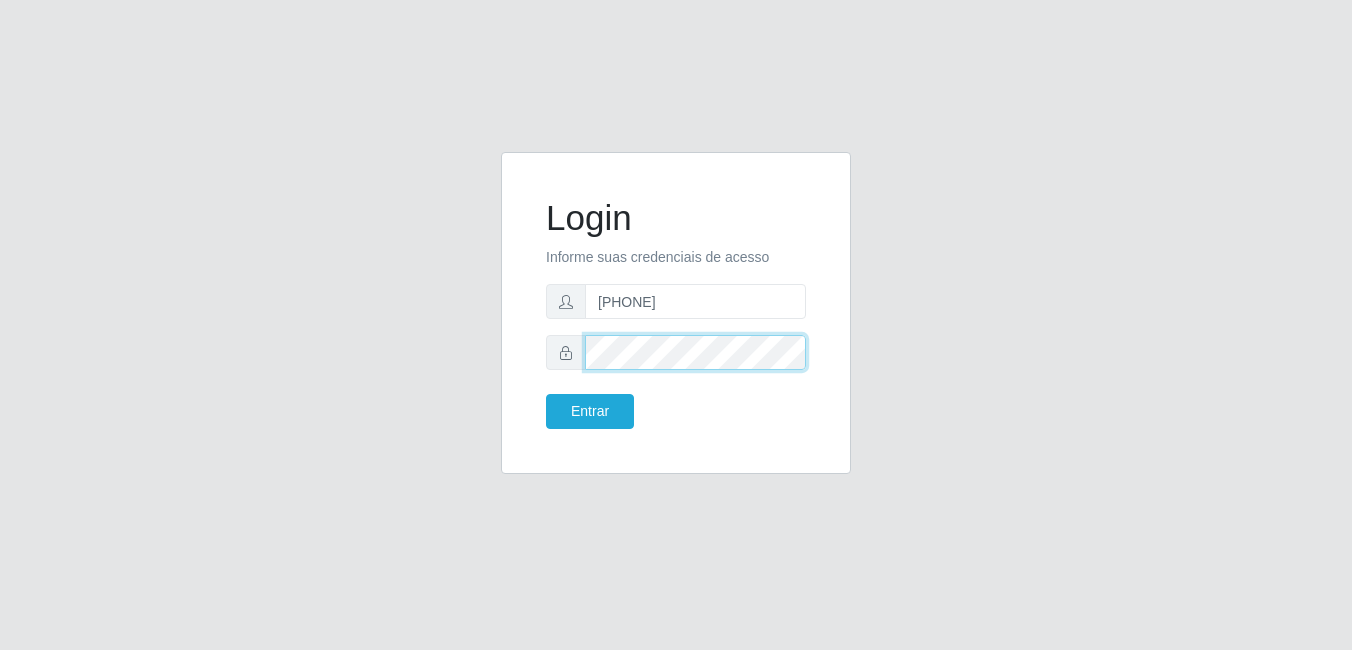 click on "Entrar" at bounding box center [590, 411] 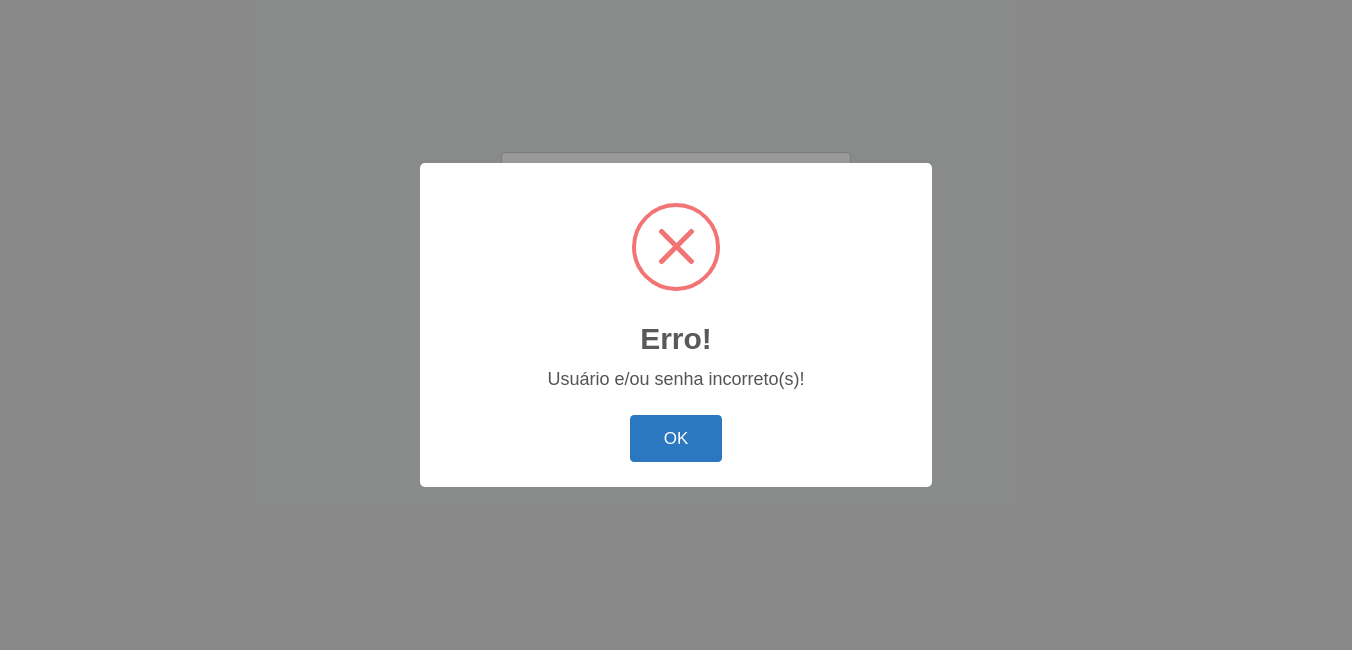 click on "OK" at bounding box center [676, 438] 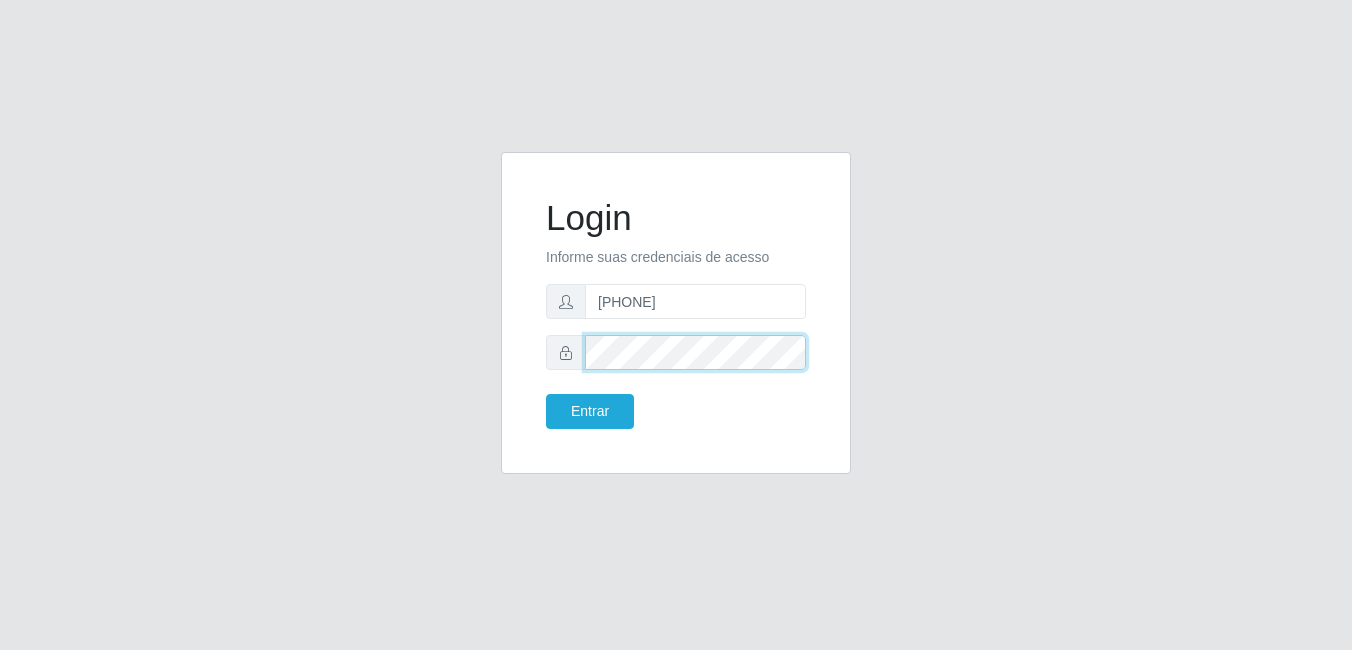 click on "Entrar" at bounding box center (590, 411) 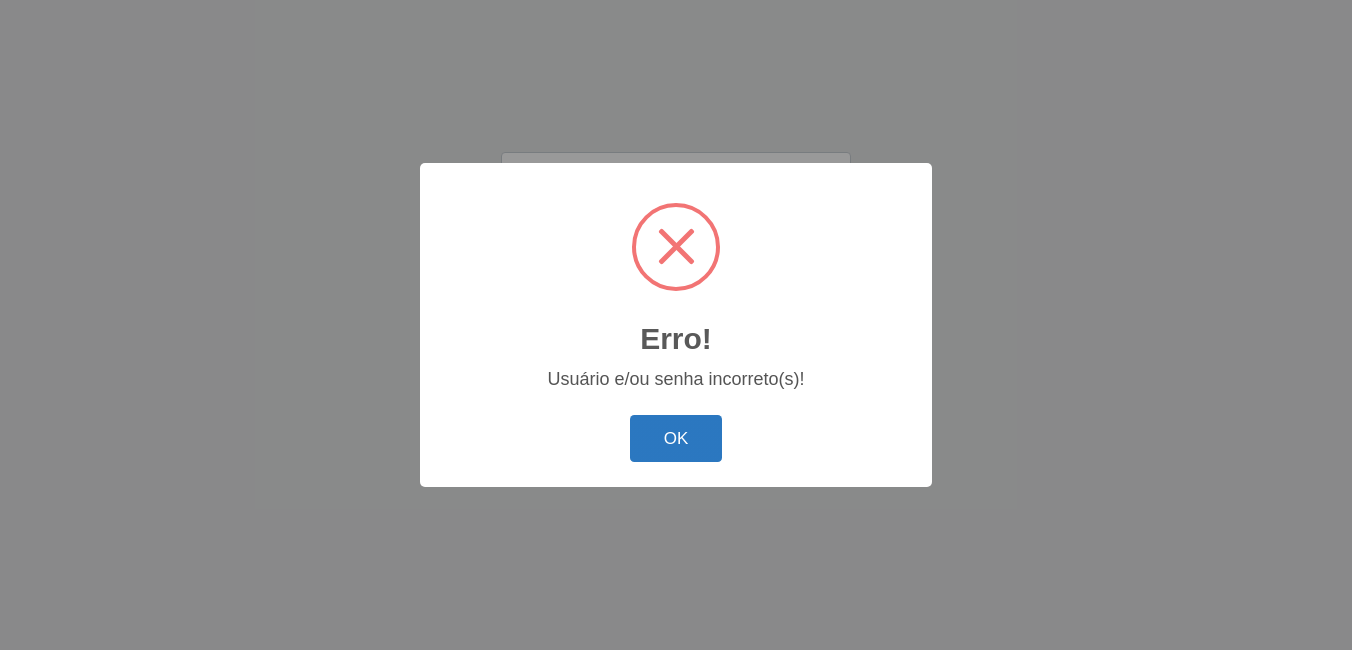 click on "OK" at bounding box center (676, 438) 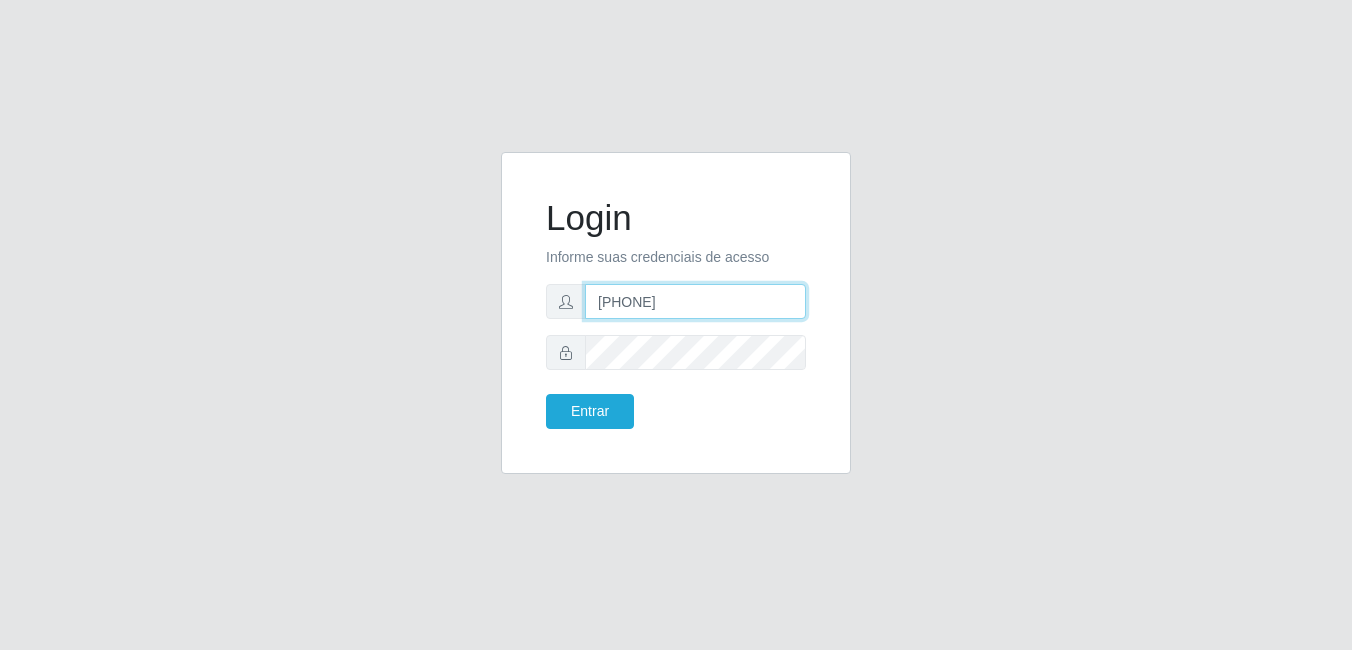 click on "[PHONE]" at bounding box center (695, 301) 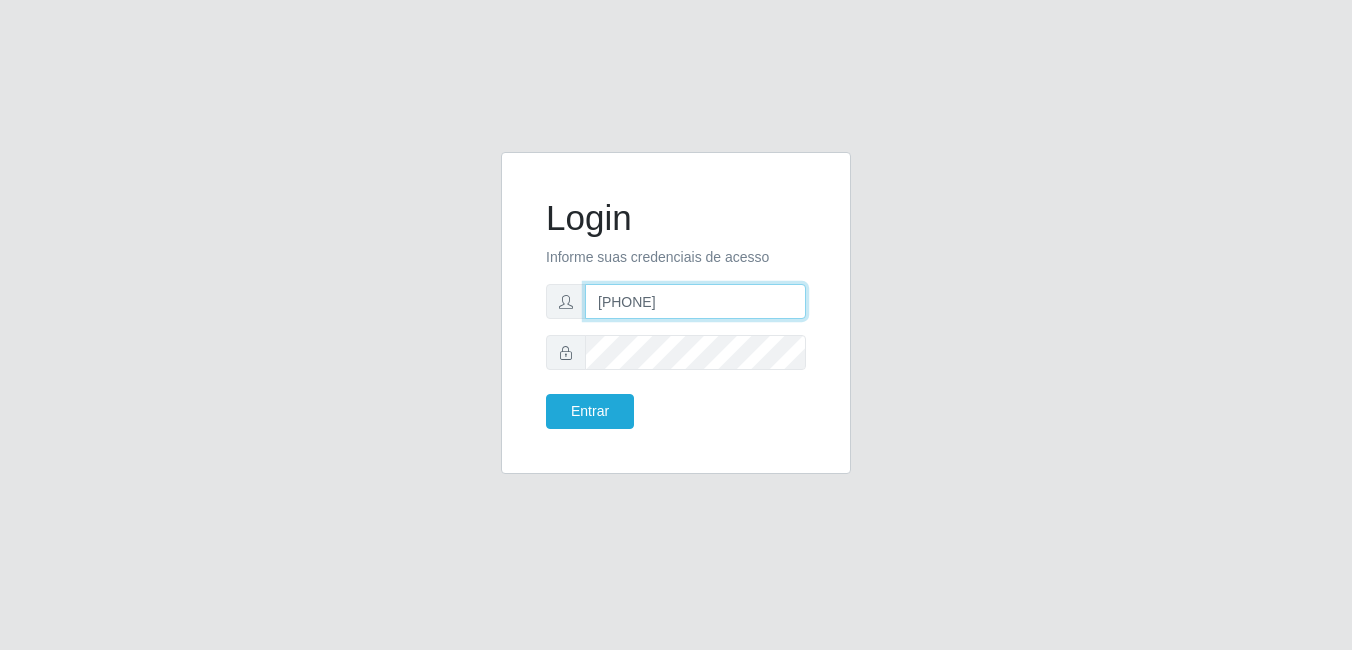 type on "8" 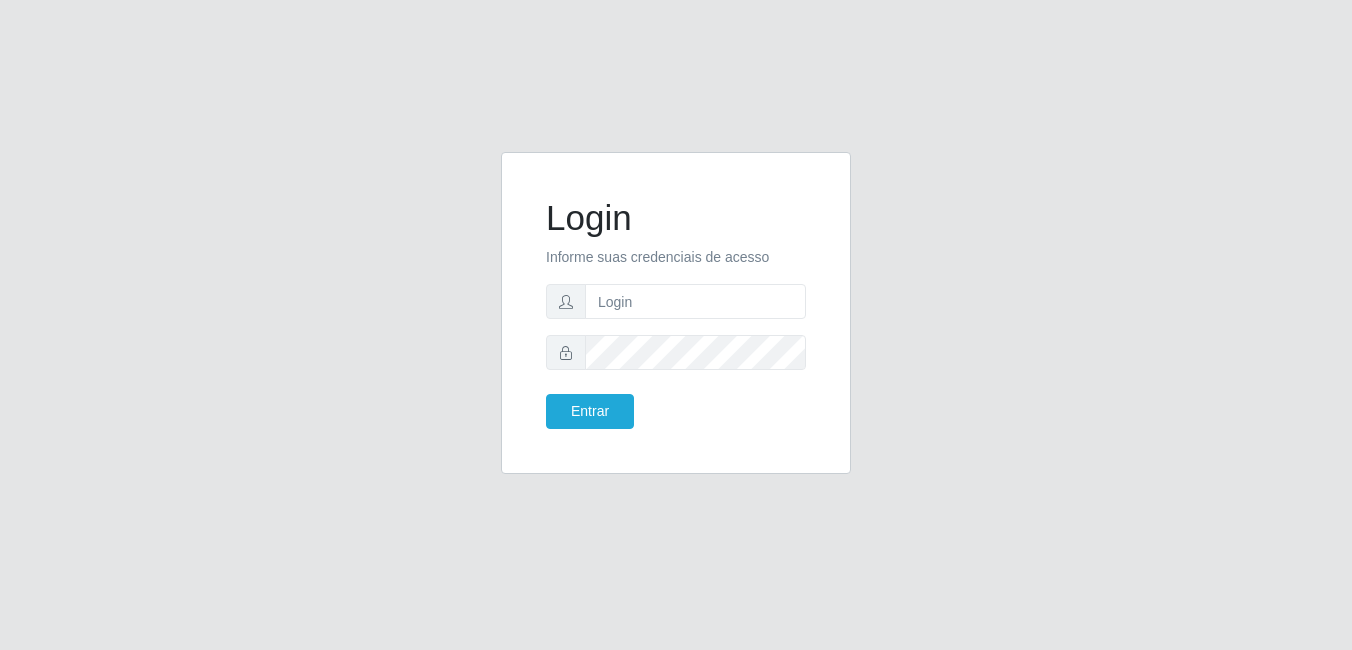 click at bounding box center [566, 353] 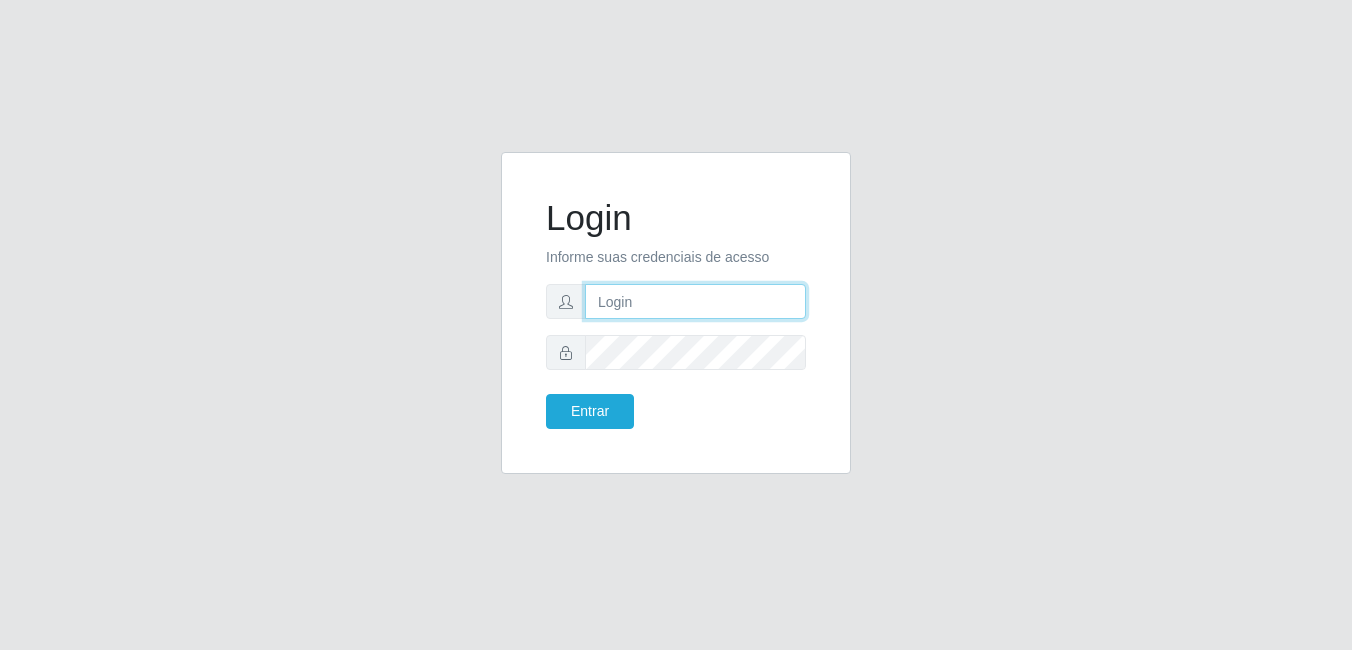 click at bounding box center [695, 301] 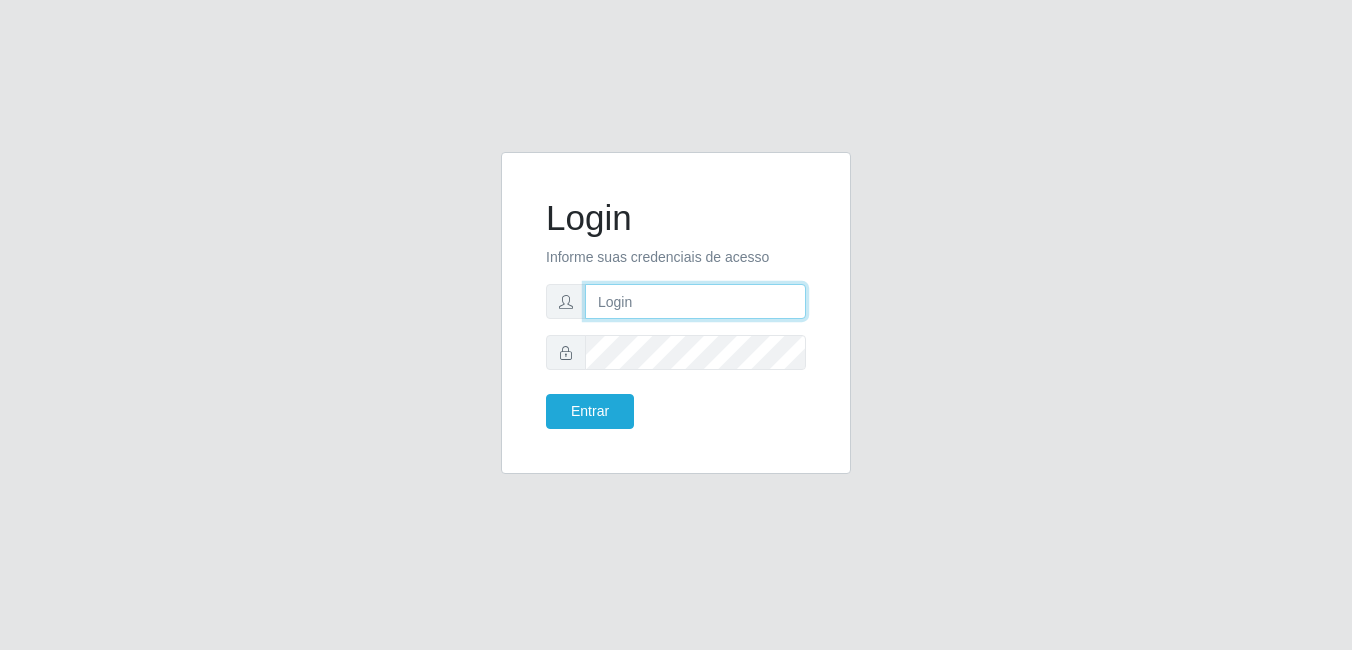 type on "[PHONE]" 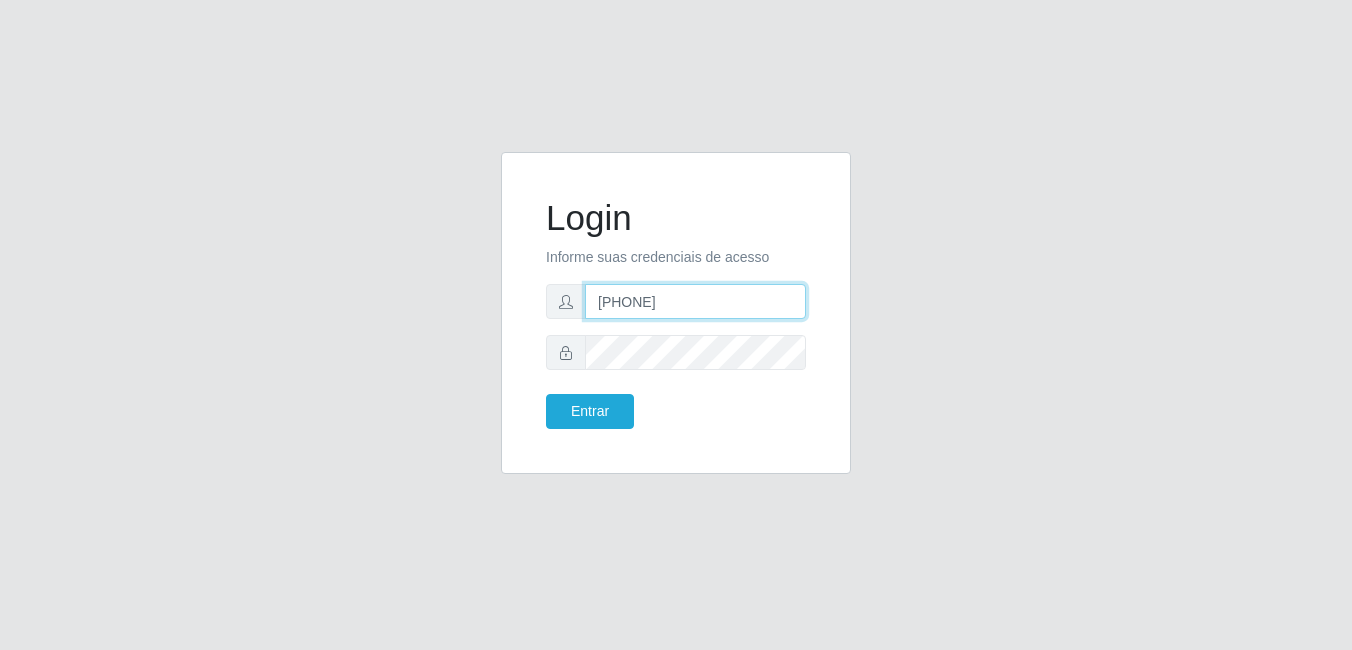 click on "Entrar" at bounding box center (590, 411) 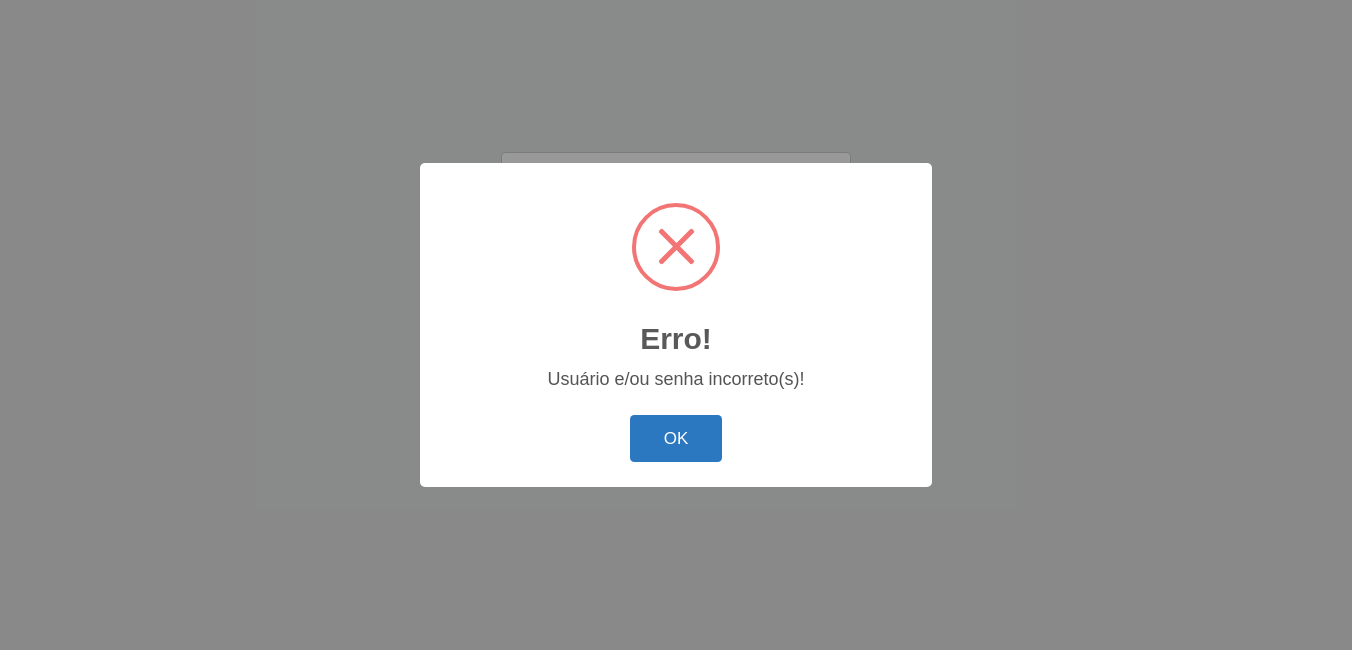 click on "OK" at bounding box center [676, 438] 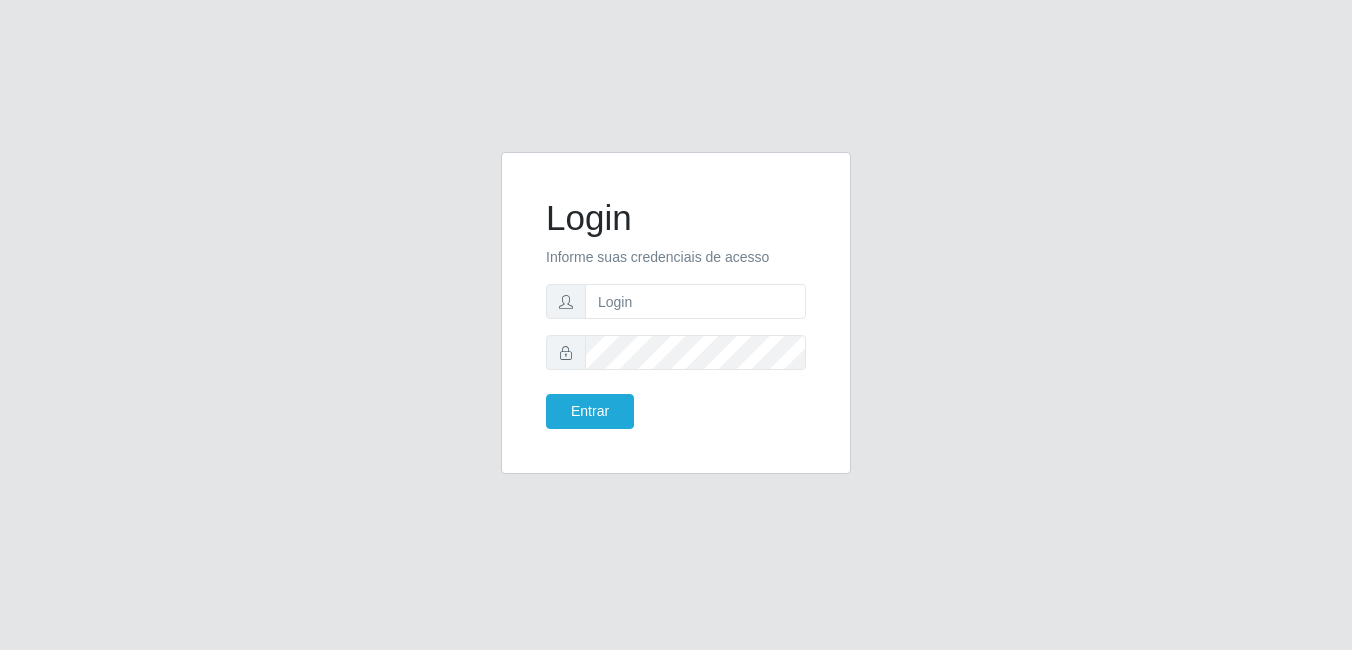 scroll, scrollTop: 0, scrollLeft: 0, axis: both 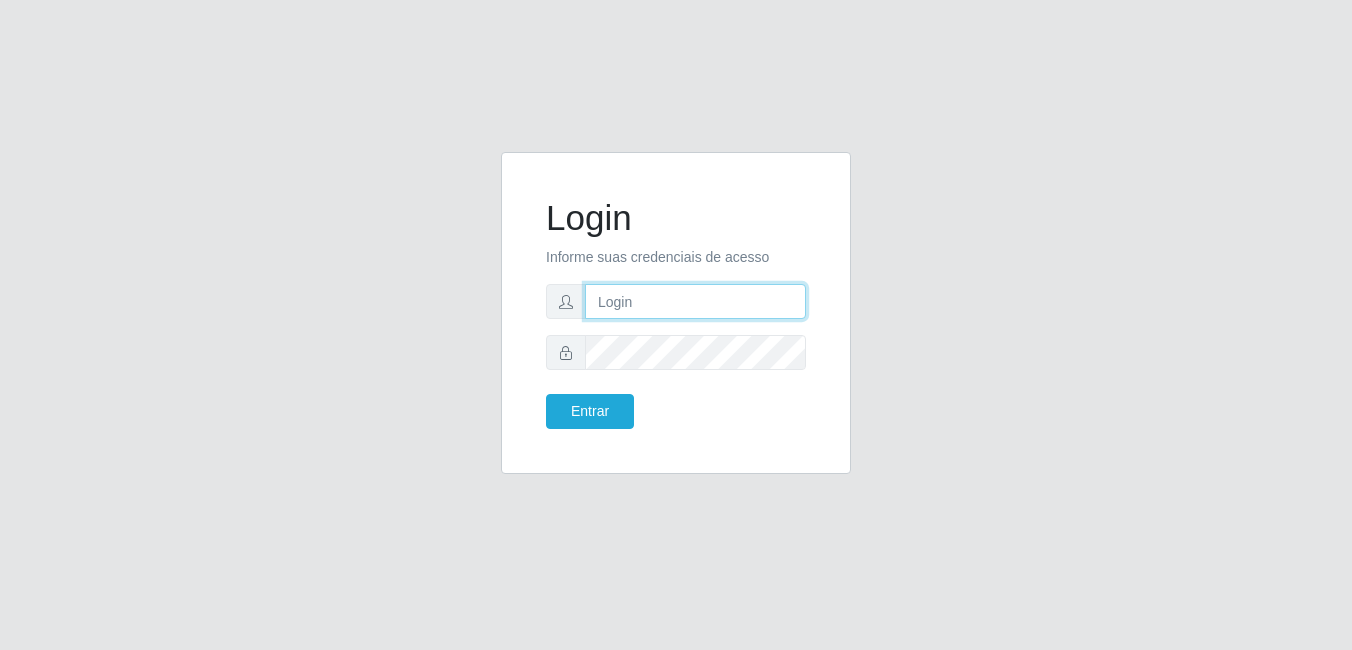 click at bounding box center (695, 301) 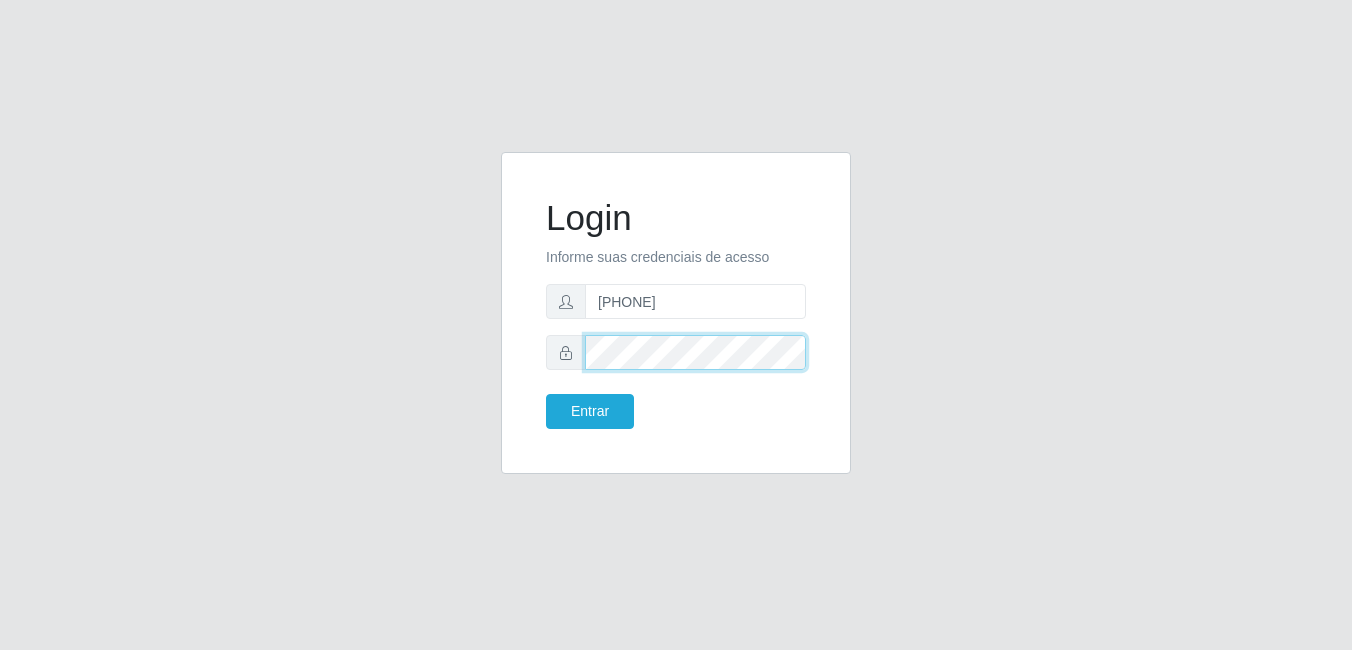 click on "Entrar" at bounding box center [590, 411] 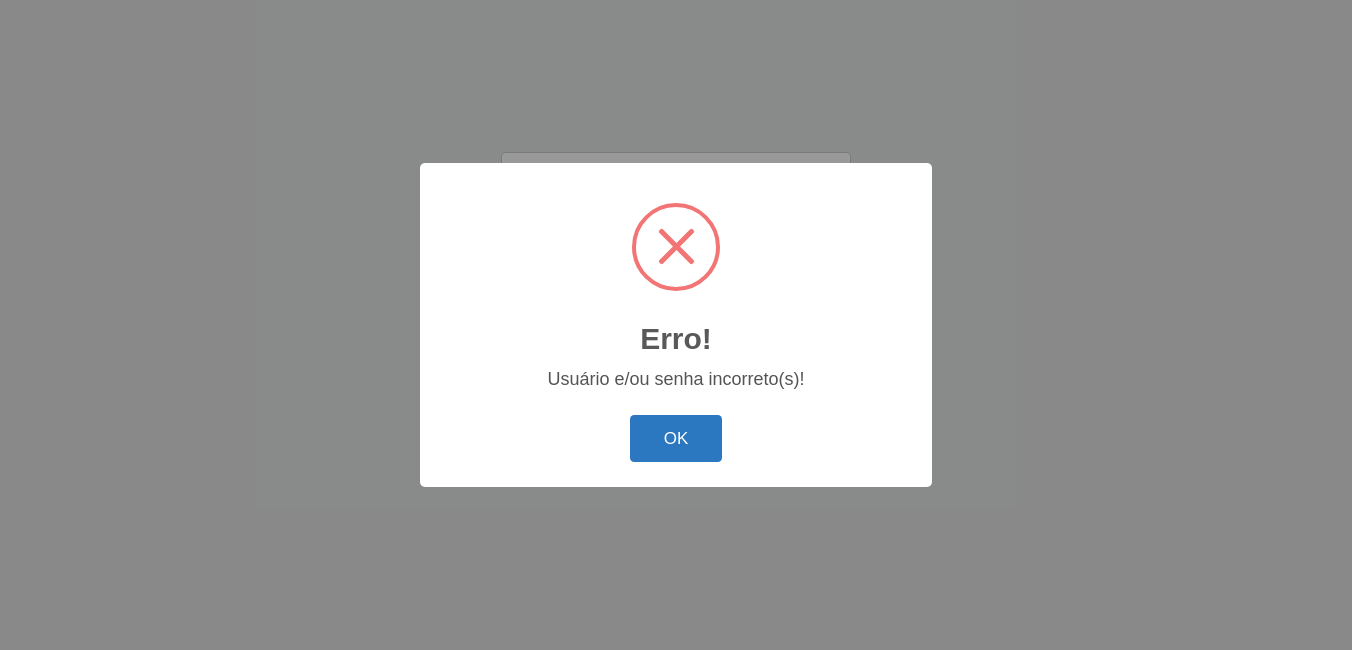 click on "OK" at bounding box center [676, 438] 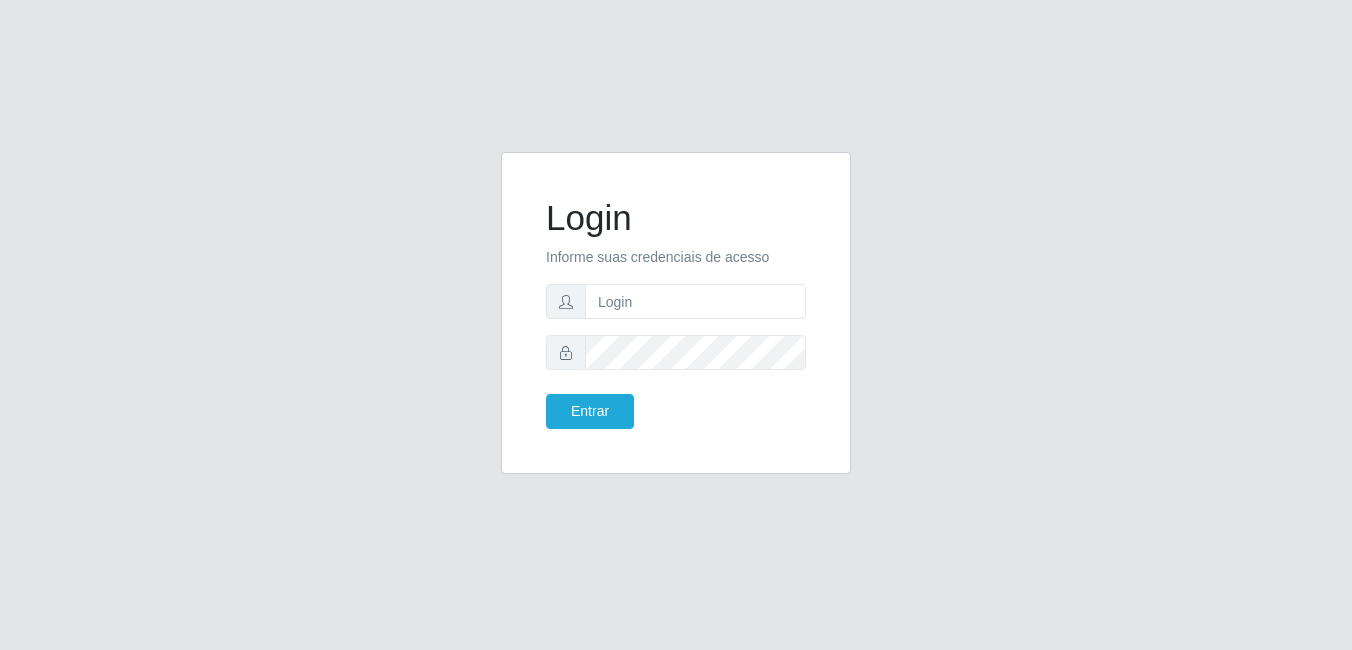 scroll, scrollTop: 0, scrollLeft: 0, axis: both 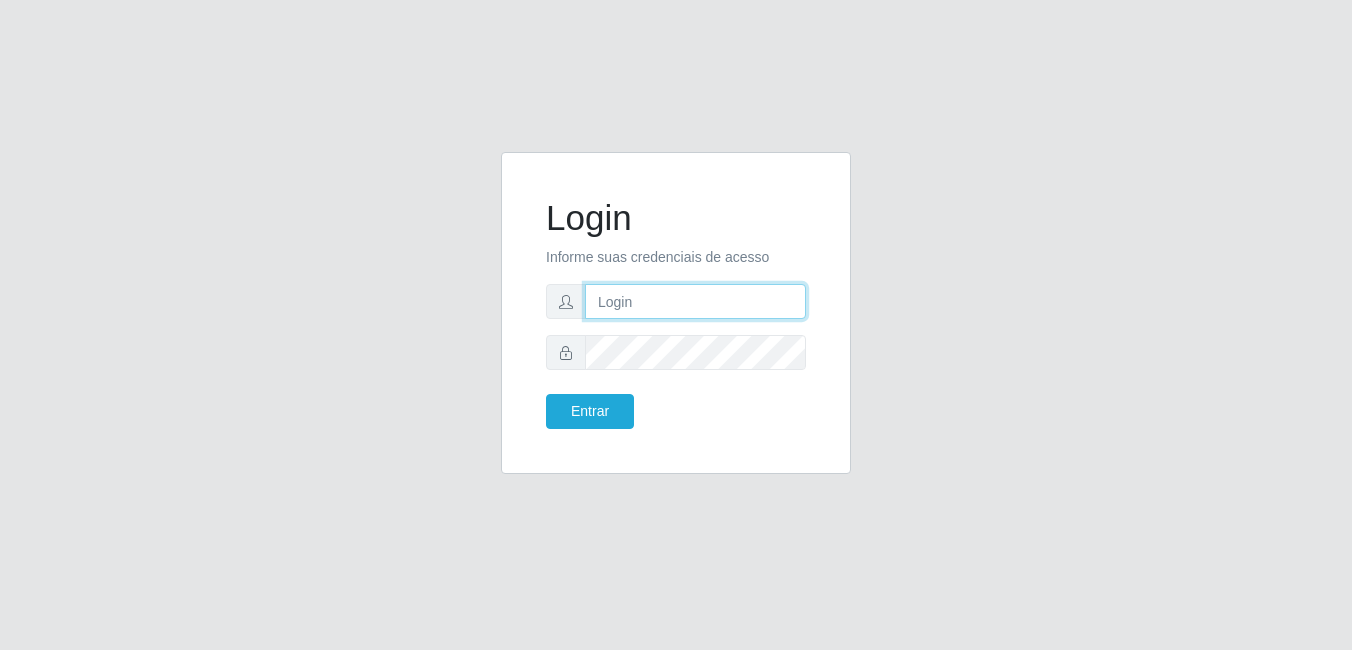 click at bounding box center (695, 301) 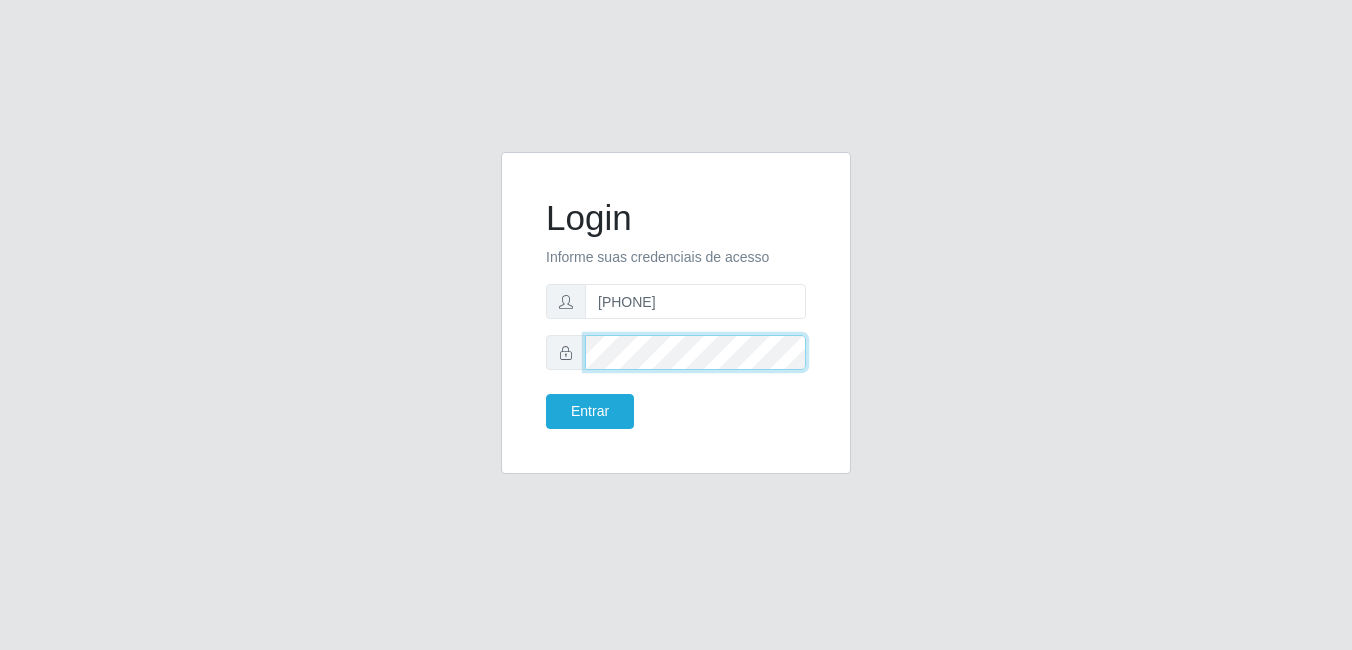 click on "Entrar" at bounding box center [590, 411] 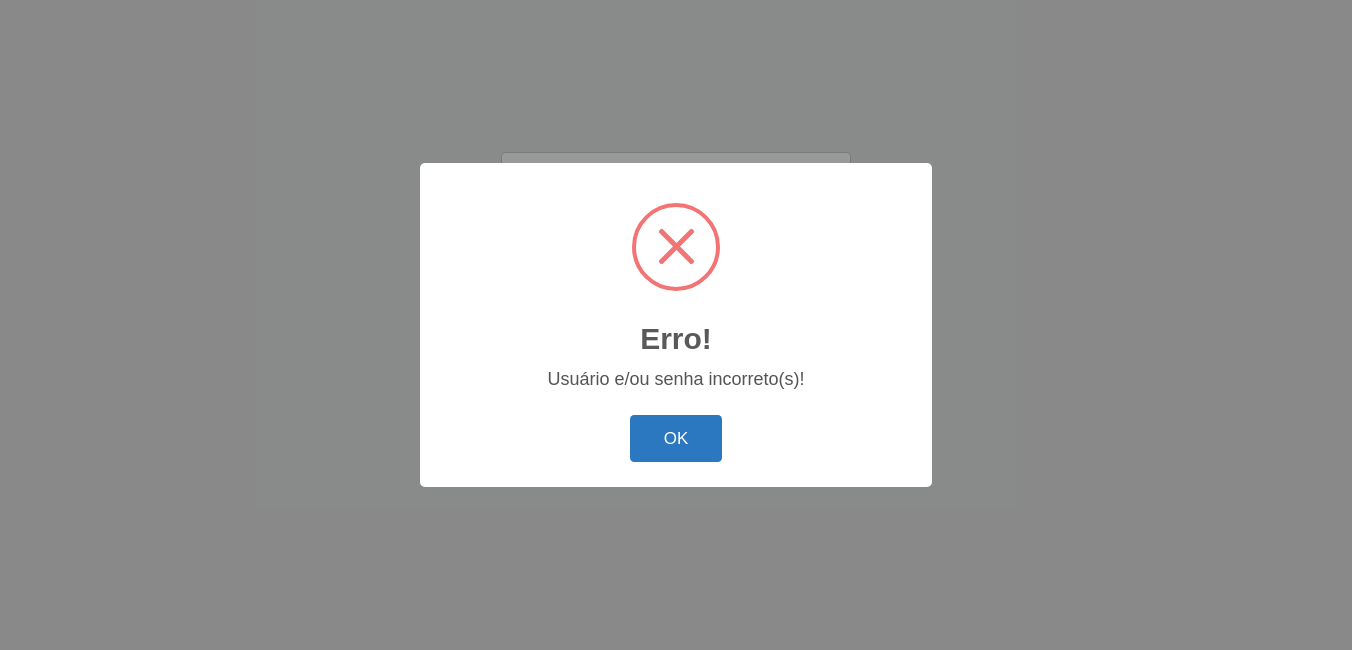 click on "OK" at bounding box center [676, 438] 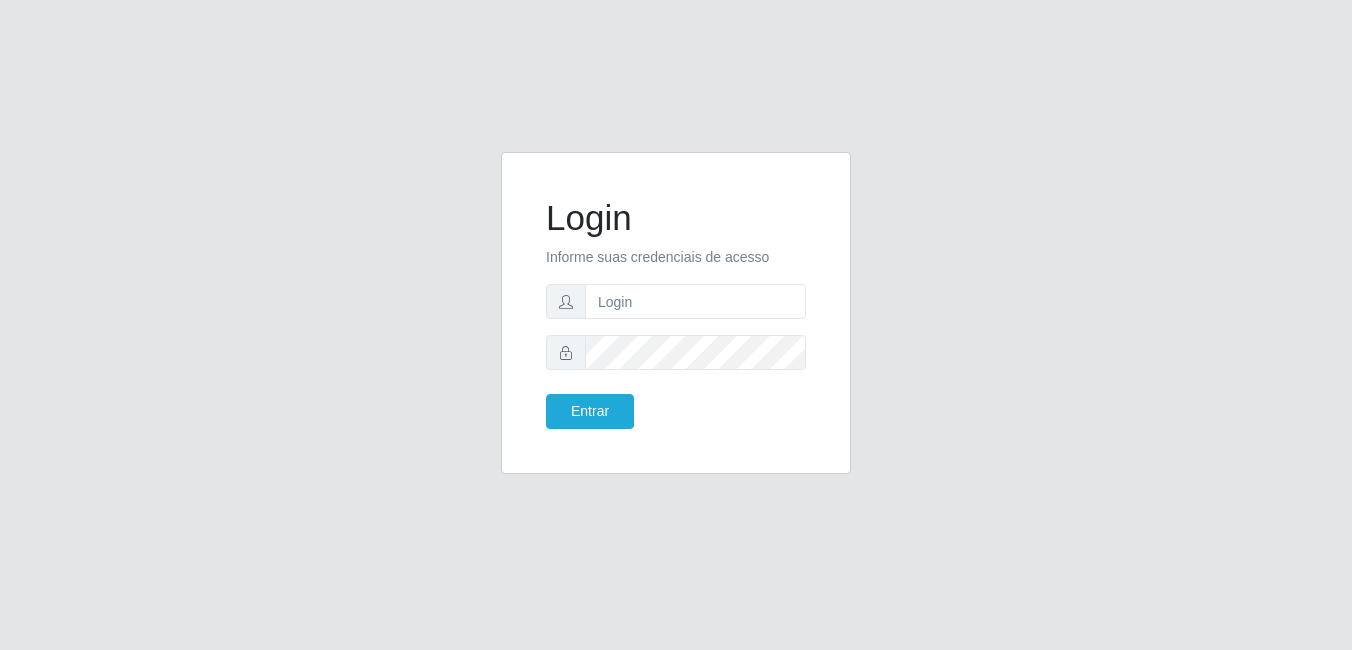 scroll, scrollTop: 0, scrollLeft: 0, axis: both 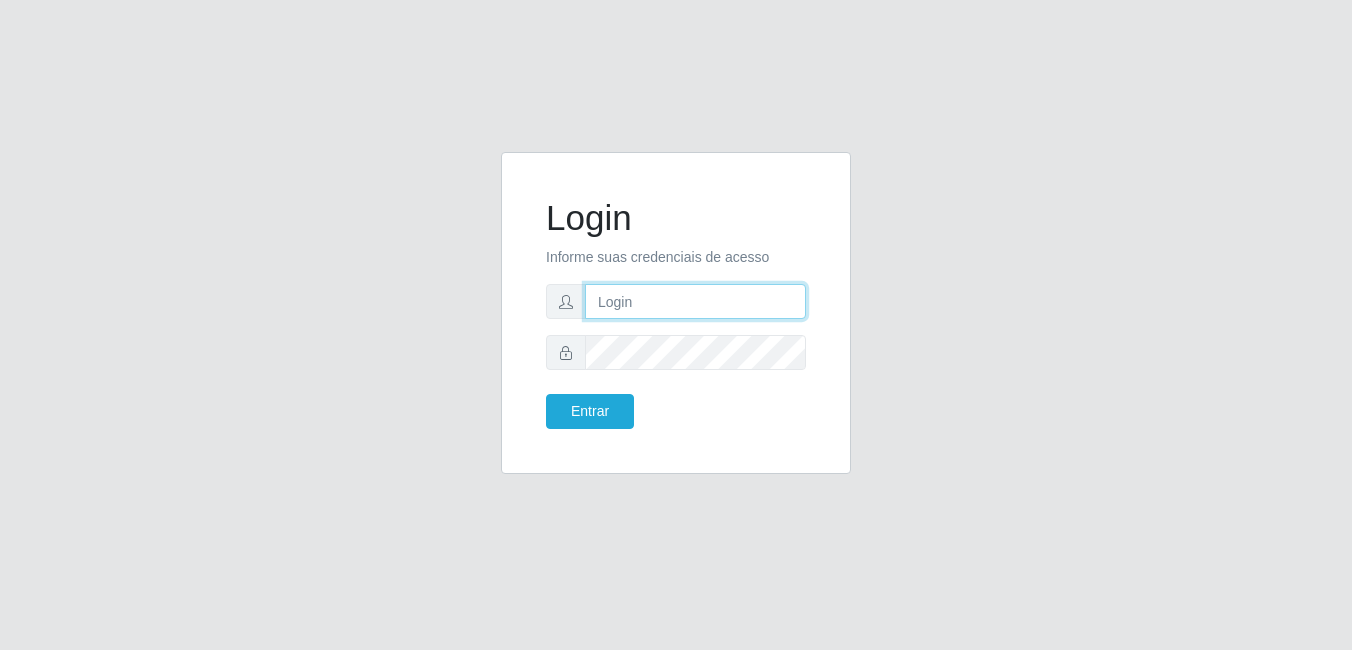 click at bounding box center [695, 301] 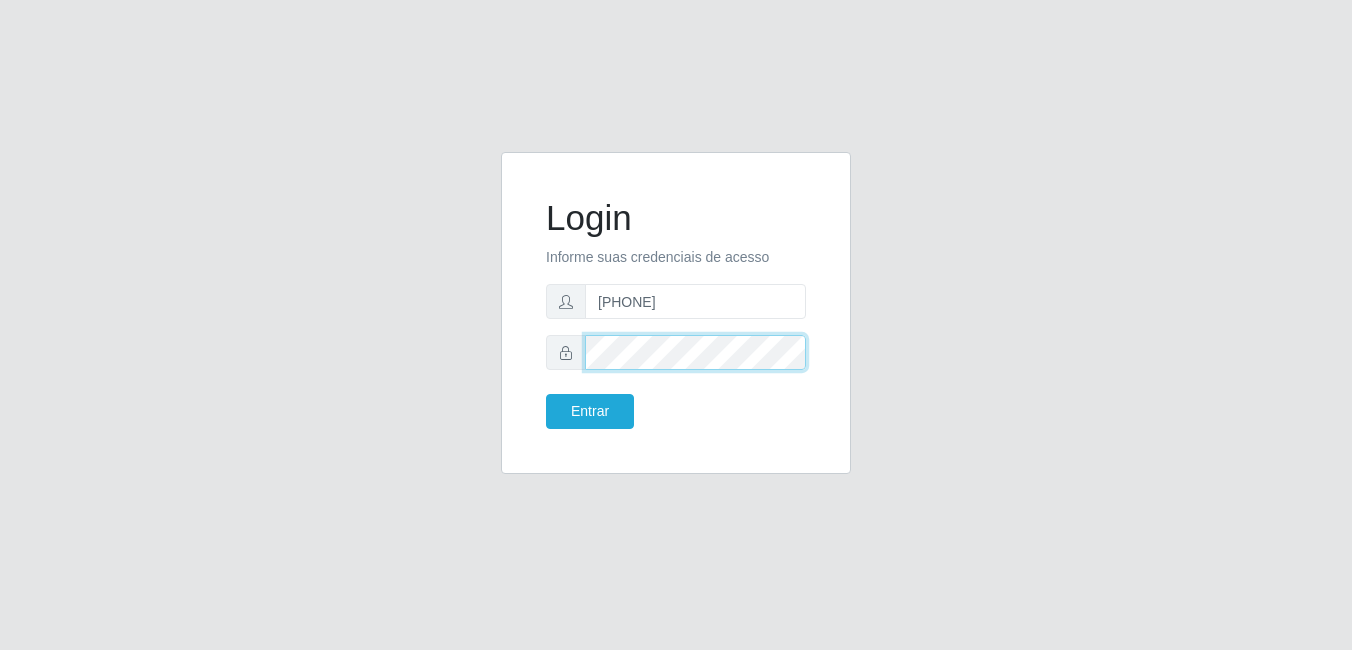 click on "Entrar" at bounding box center [590, 411] 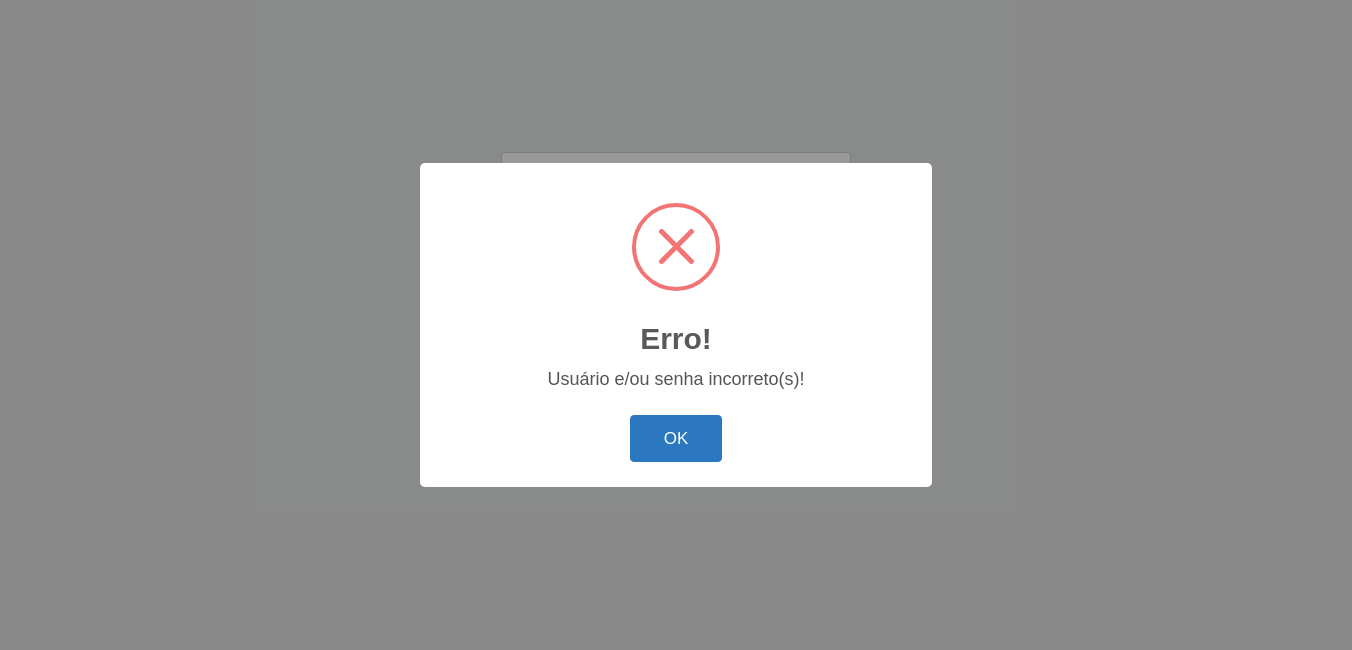 click on "OK" at bounding box center (676, 438) 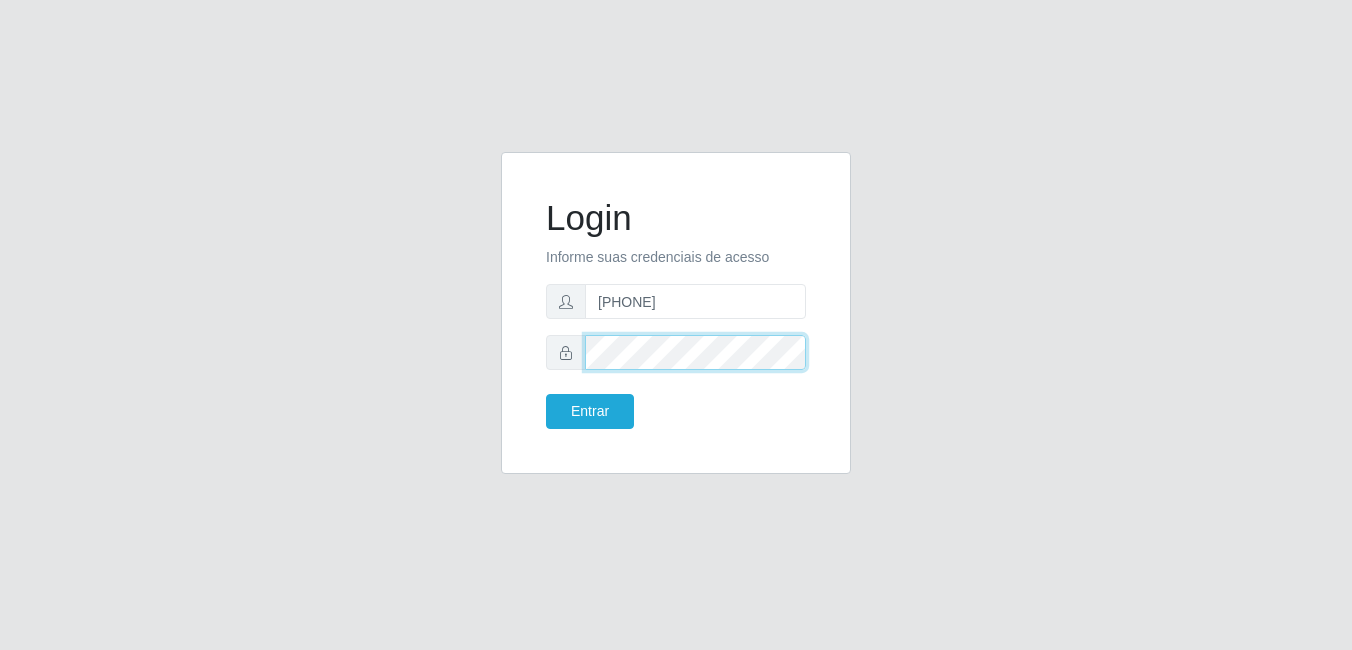 click on "Entrar" at bounding box center (590, 411) 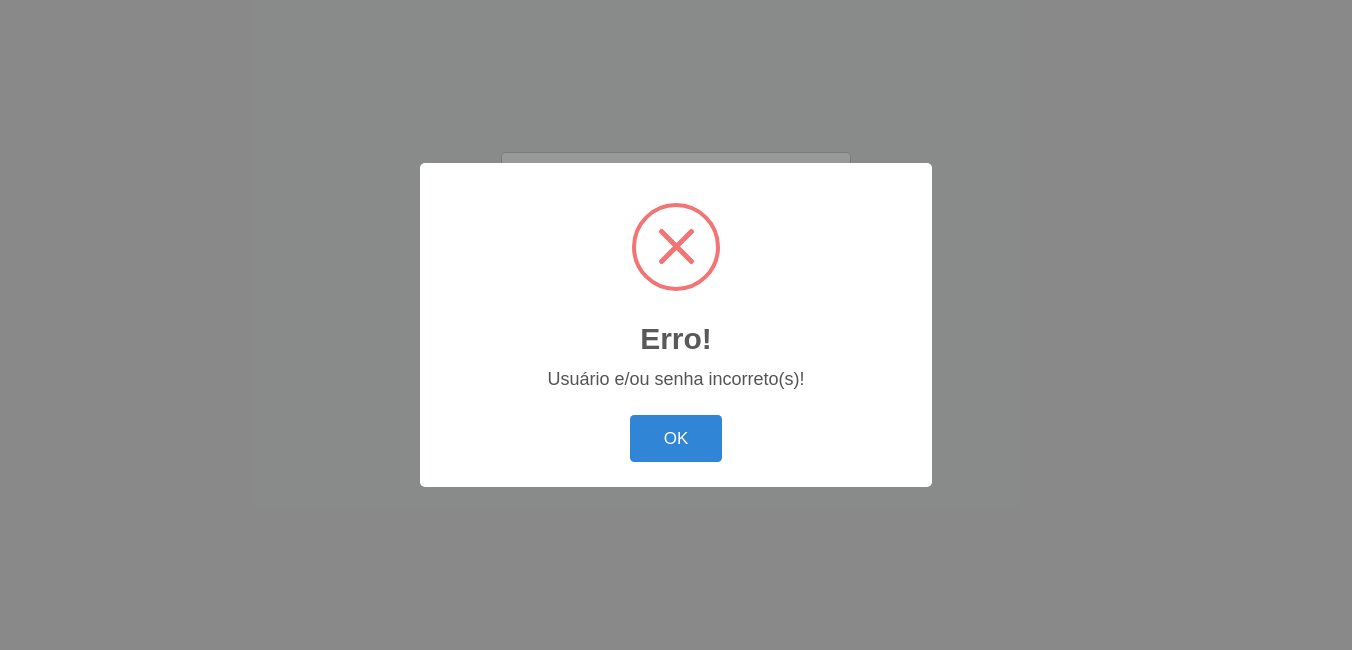 type 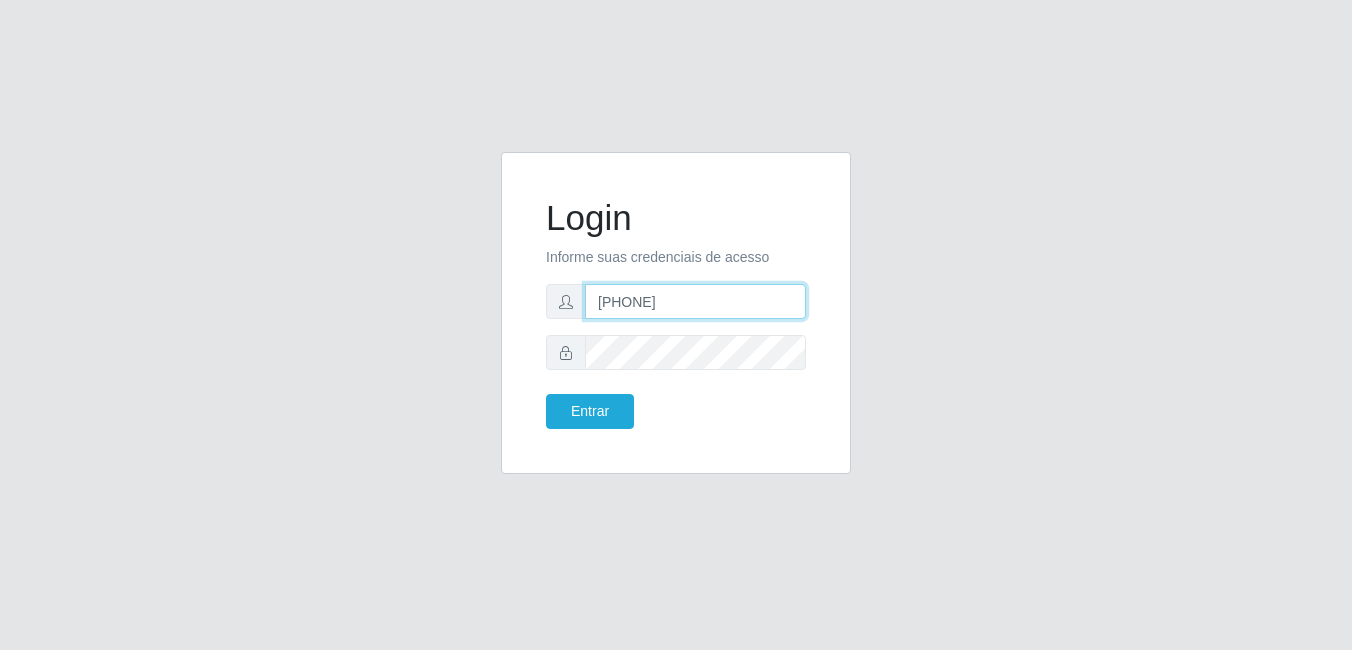 drag, startPoint x: 613, startPoint y: 297, endPoint x: 708, endPoint y: 237, distance: 112.36102 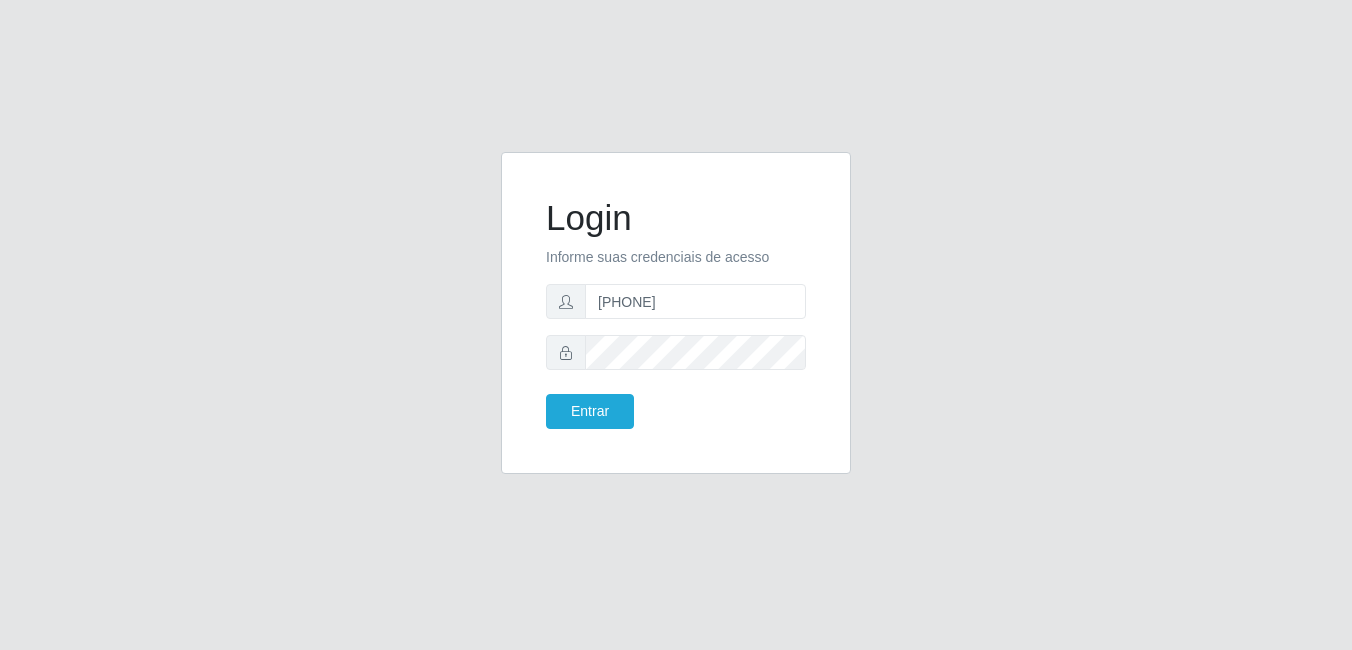 click on "Login Informe suas credenciais de acesso 83989119015 Entrar" 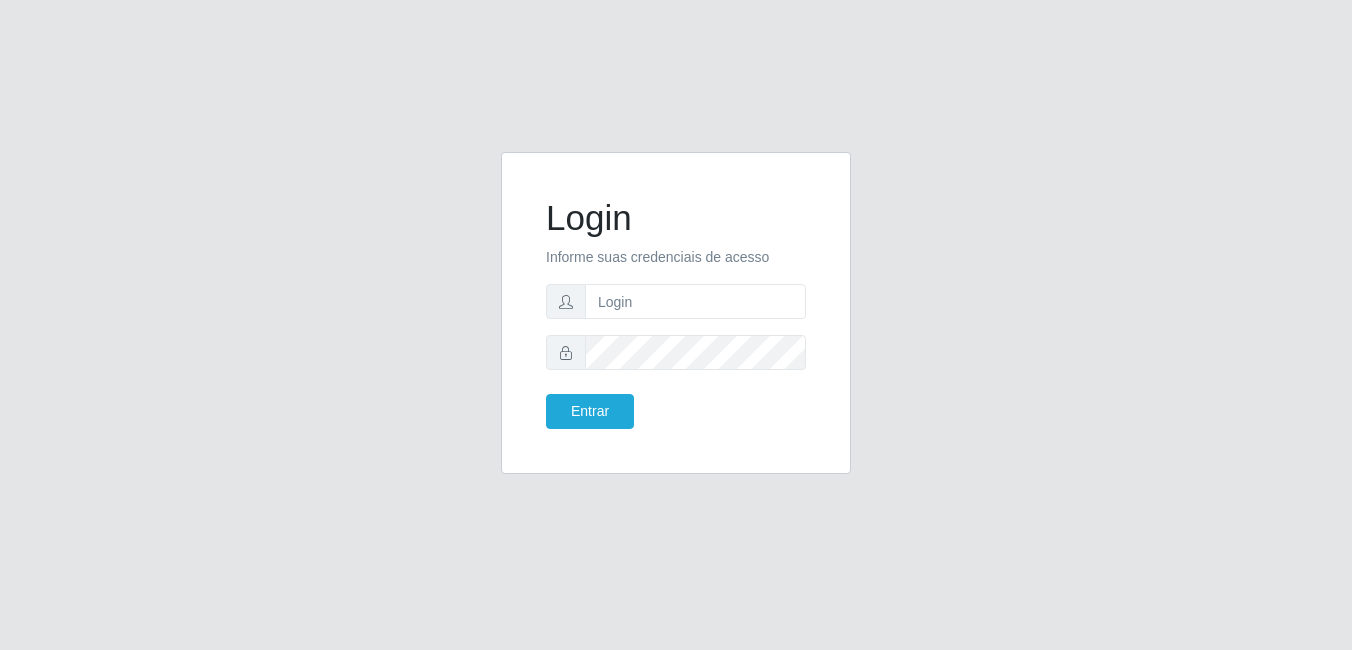 scroll, scrollTop: 0, scrollLeft: 0, axis: both 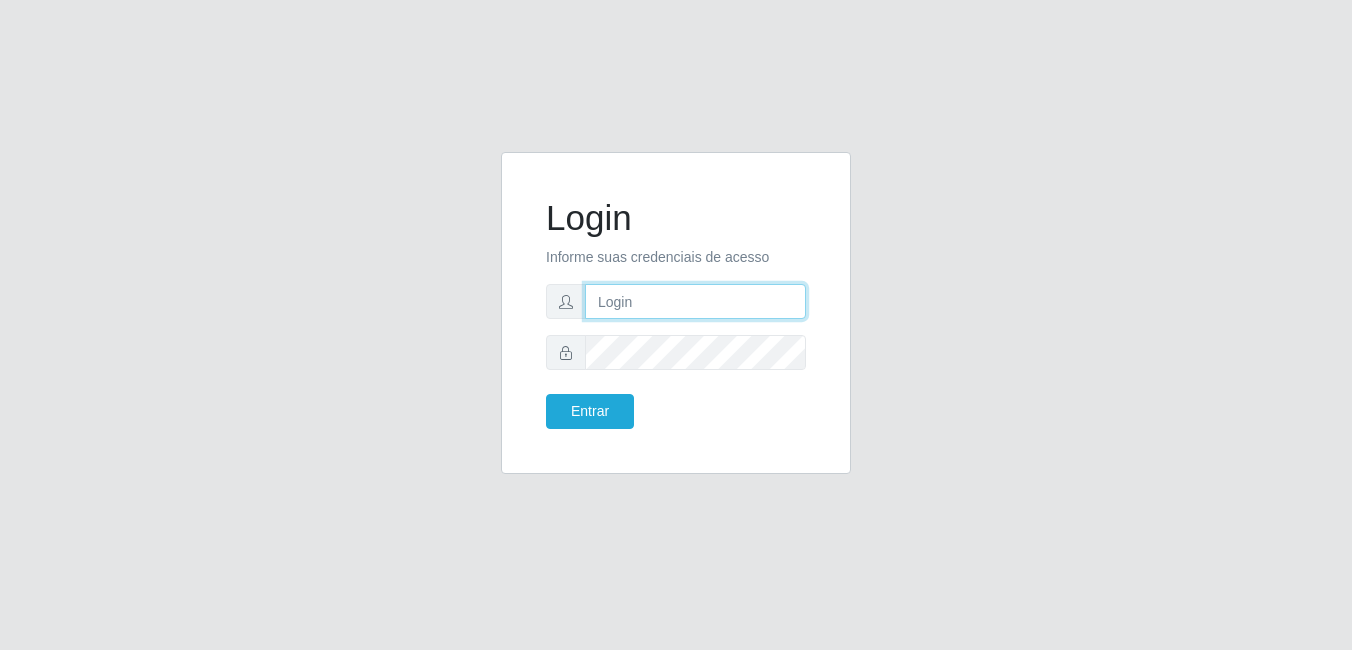 click at bounding box center (695, 301) 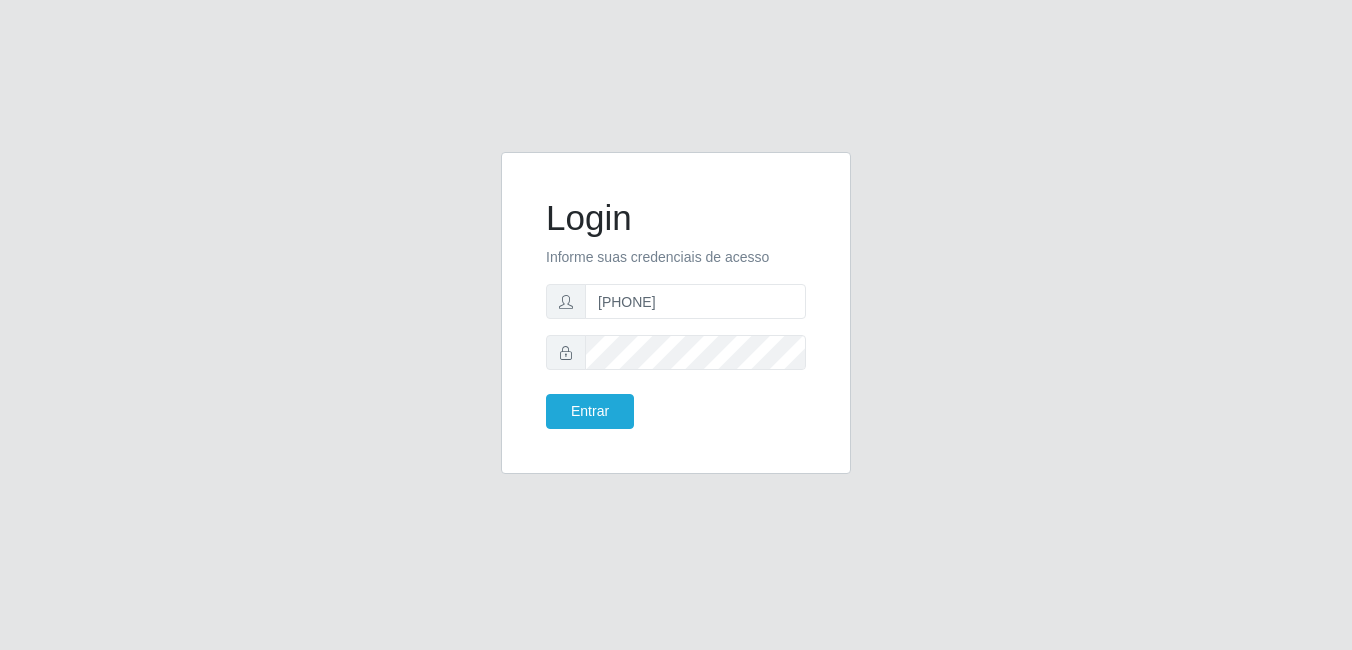 click on "Login Informe suas credenciais de acesso [PHONE] Entrar" at bounding box center [676, 313] 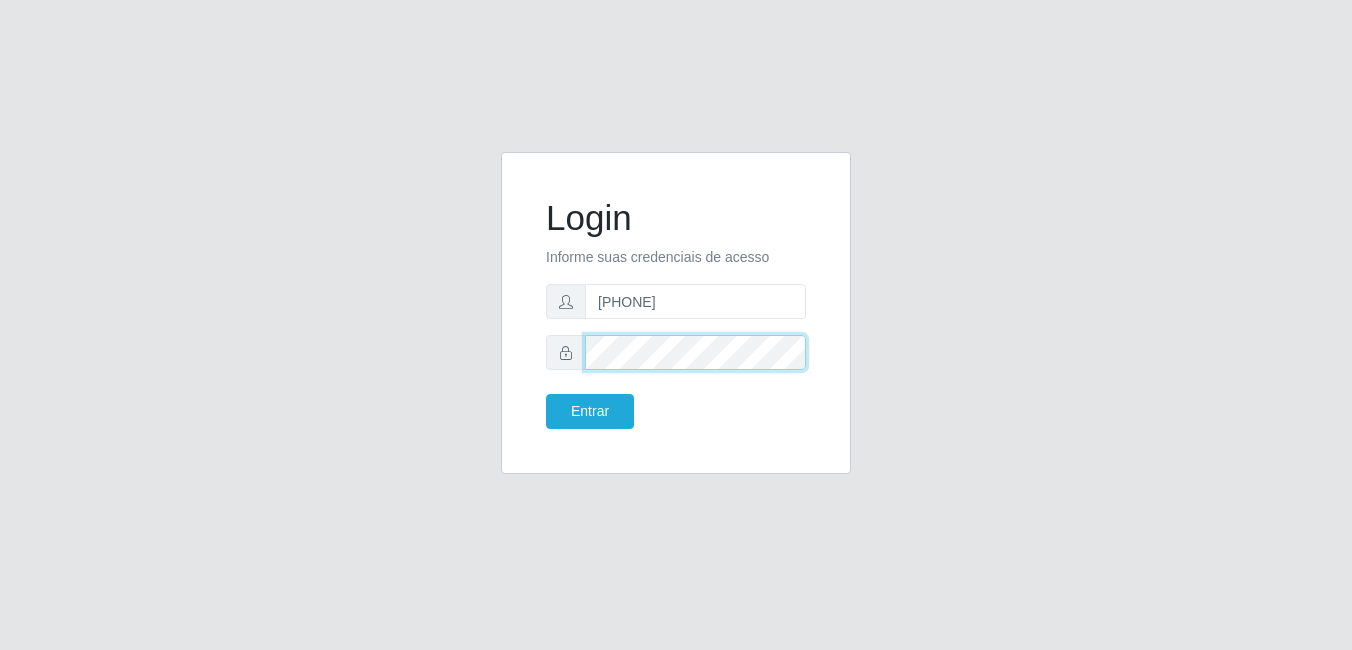 click on "Entrar" at bounding box center (590, 411) 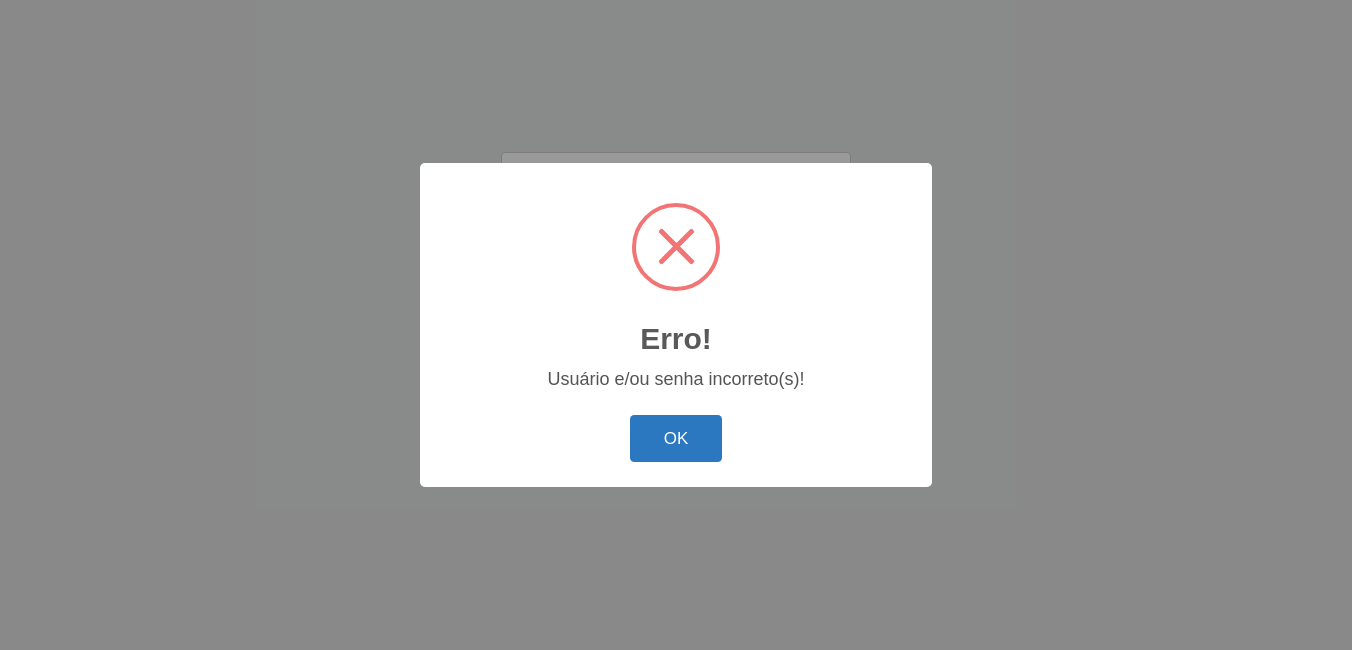 click on "OK" at bounding box center [676, 438] 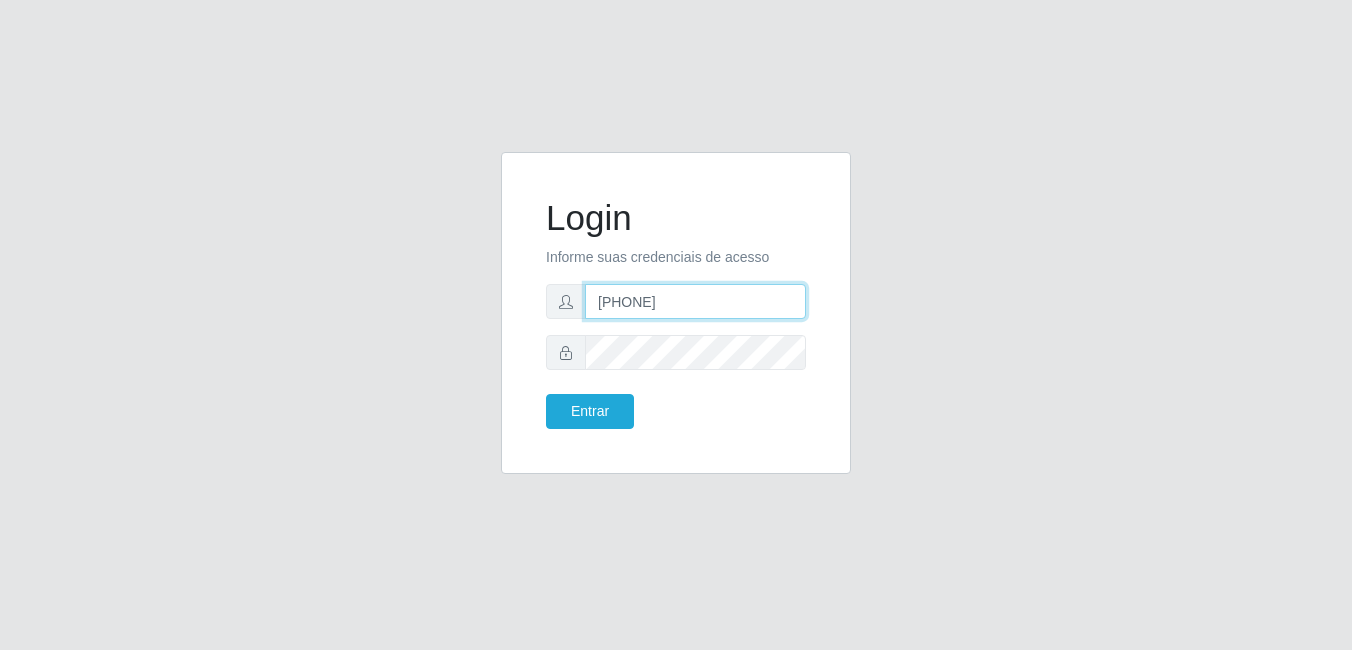 click on "[PHONE]" at bounding box center (695, 301) 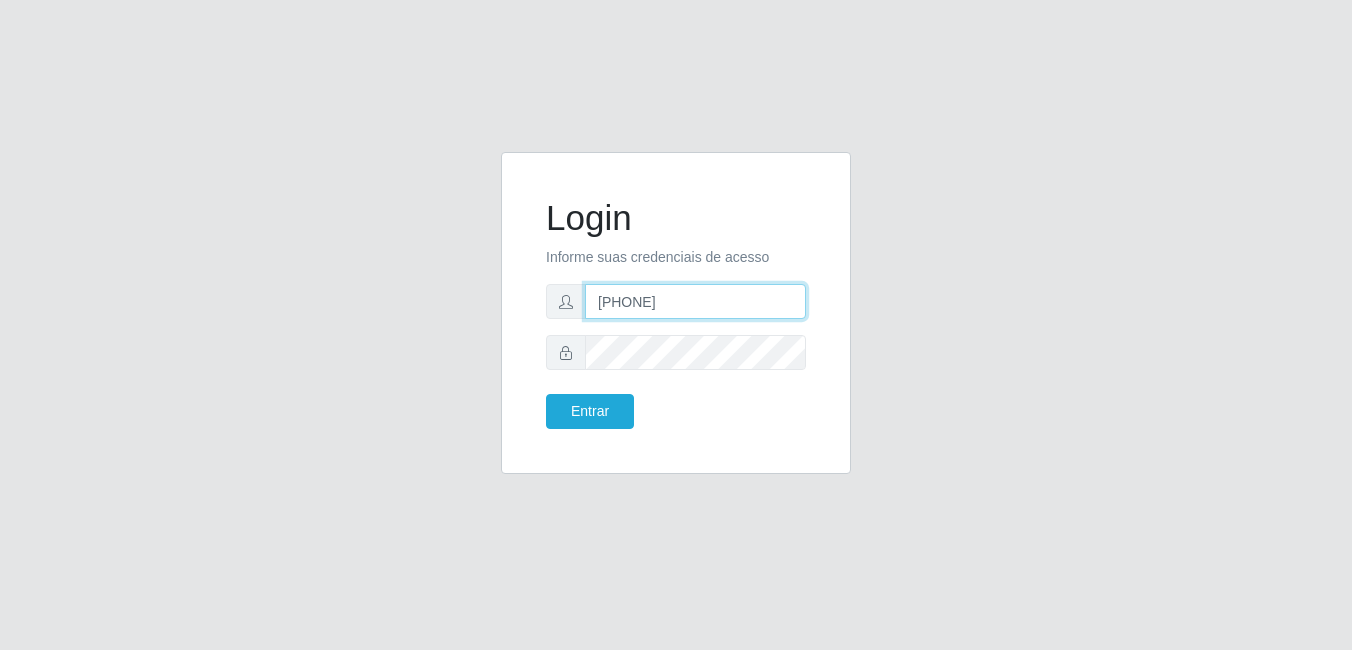type on "[PHONE]" 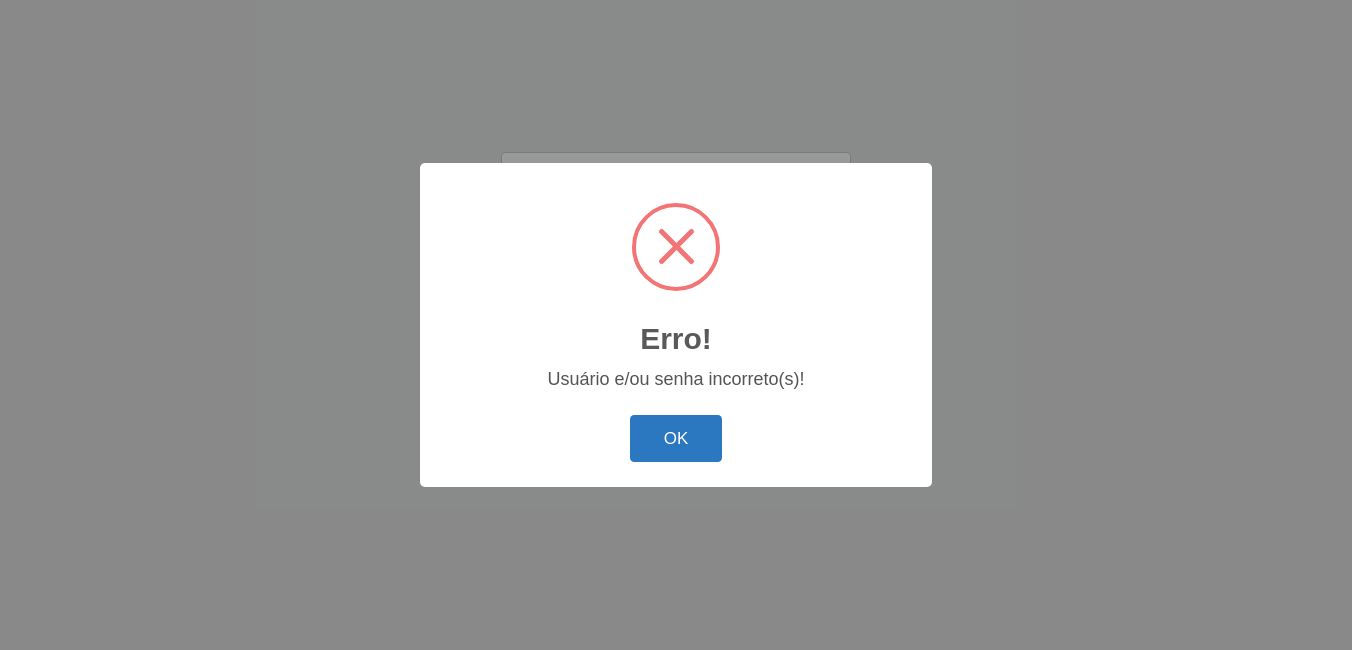 click on "OK" at bounding box center [676, 438] 